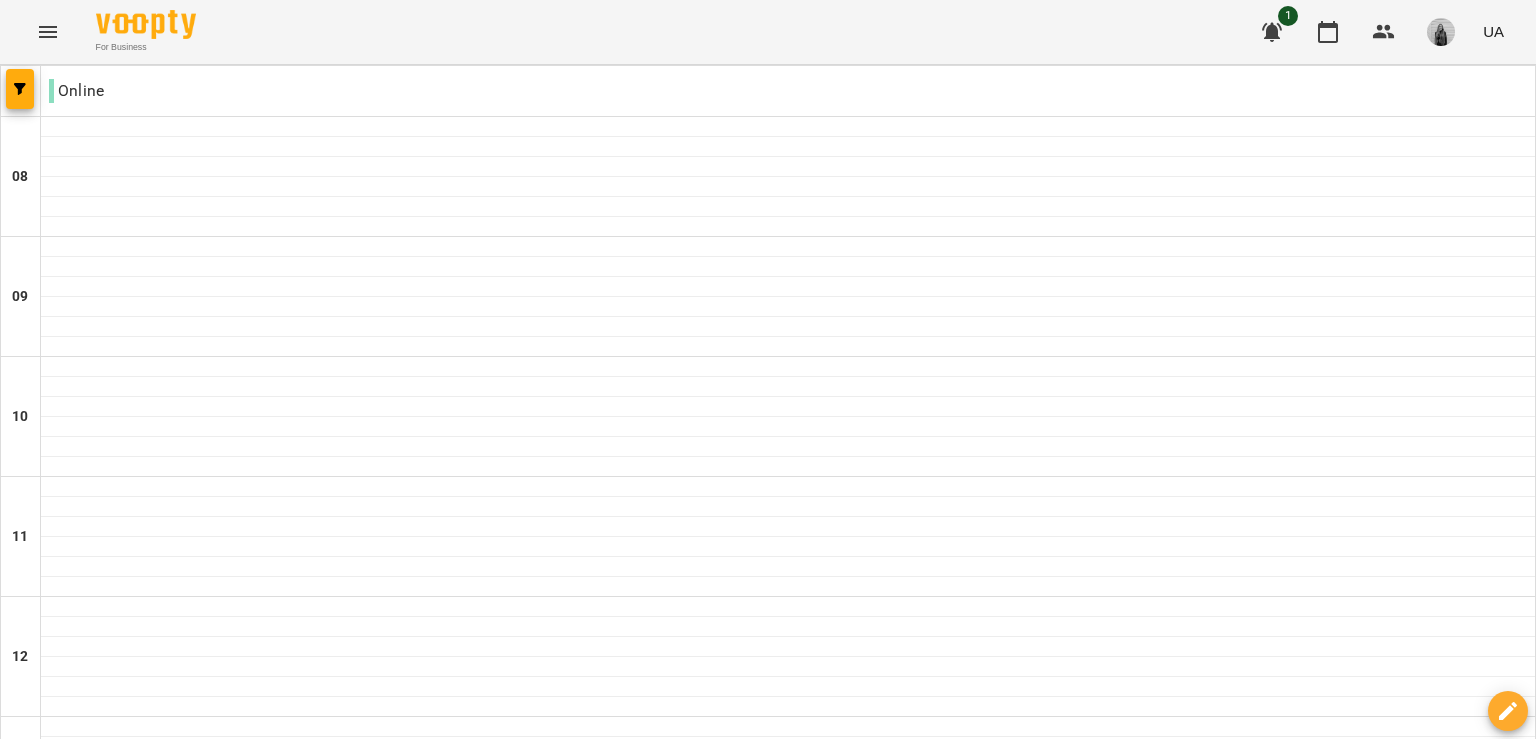 scroll, scrollTop: 0, scrollLeft: 0, axis: both 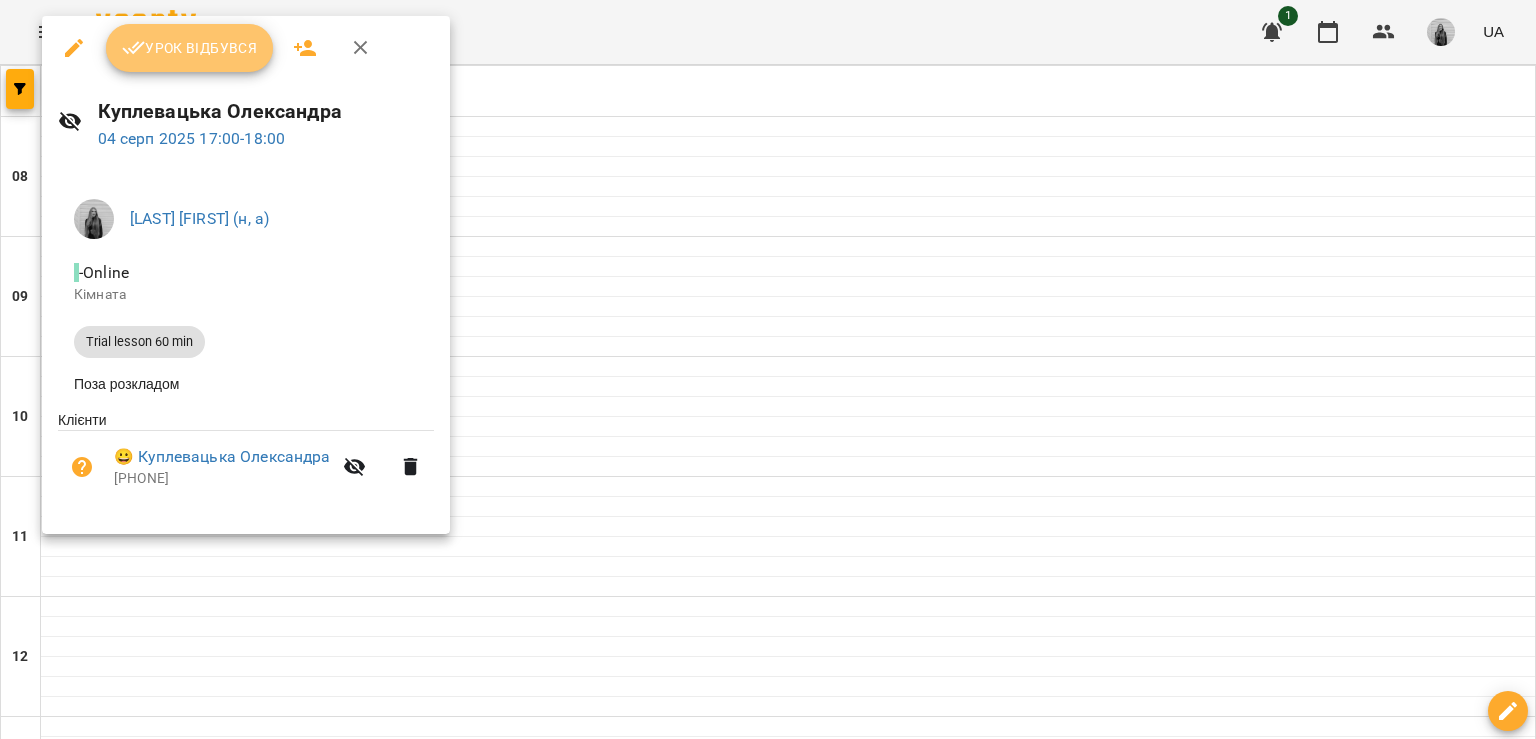 click on "Урок відбувся" at bounding box center [190, 48] 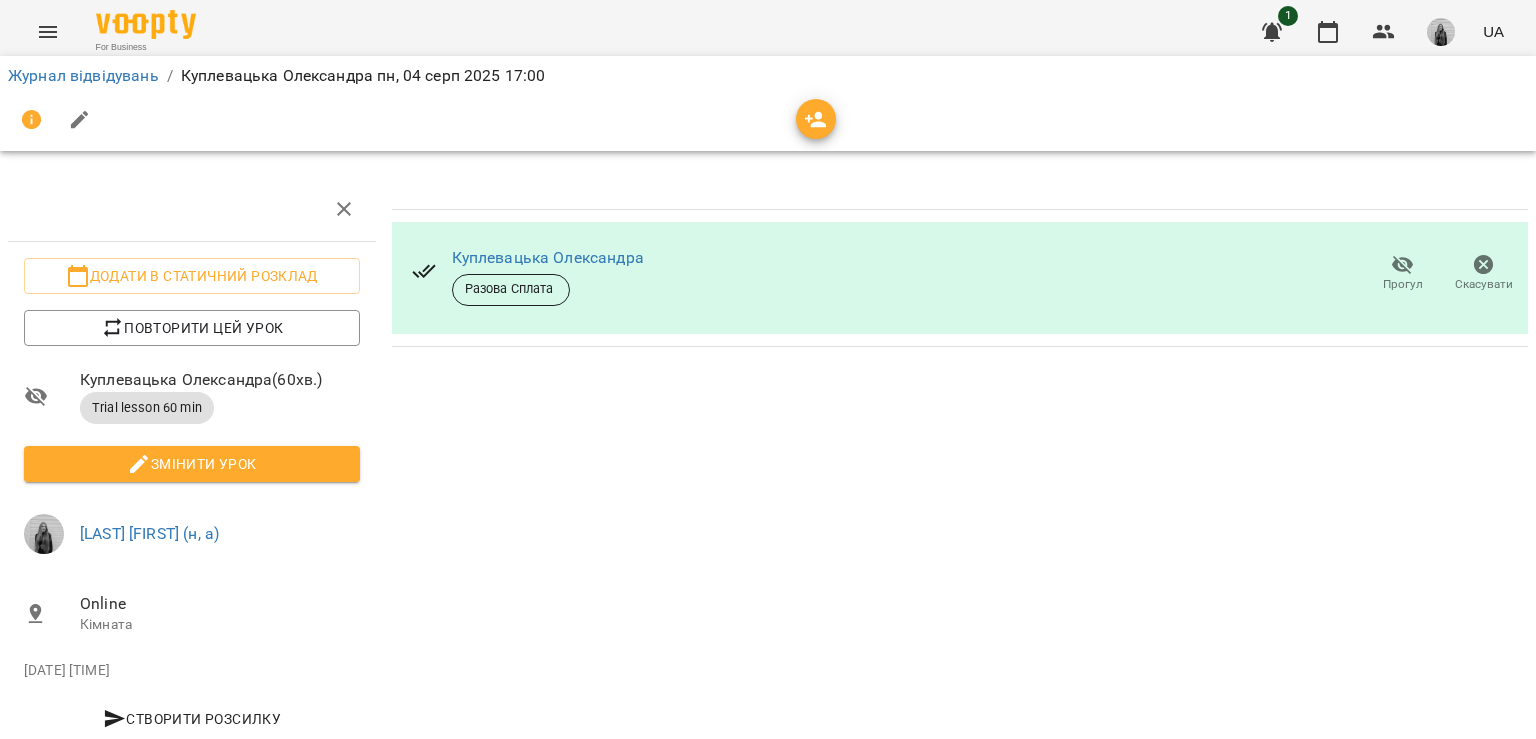 scroll, scrollTop: 44, scrollLeft: 0, axis: vertical 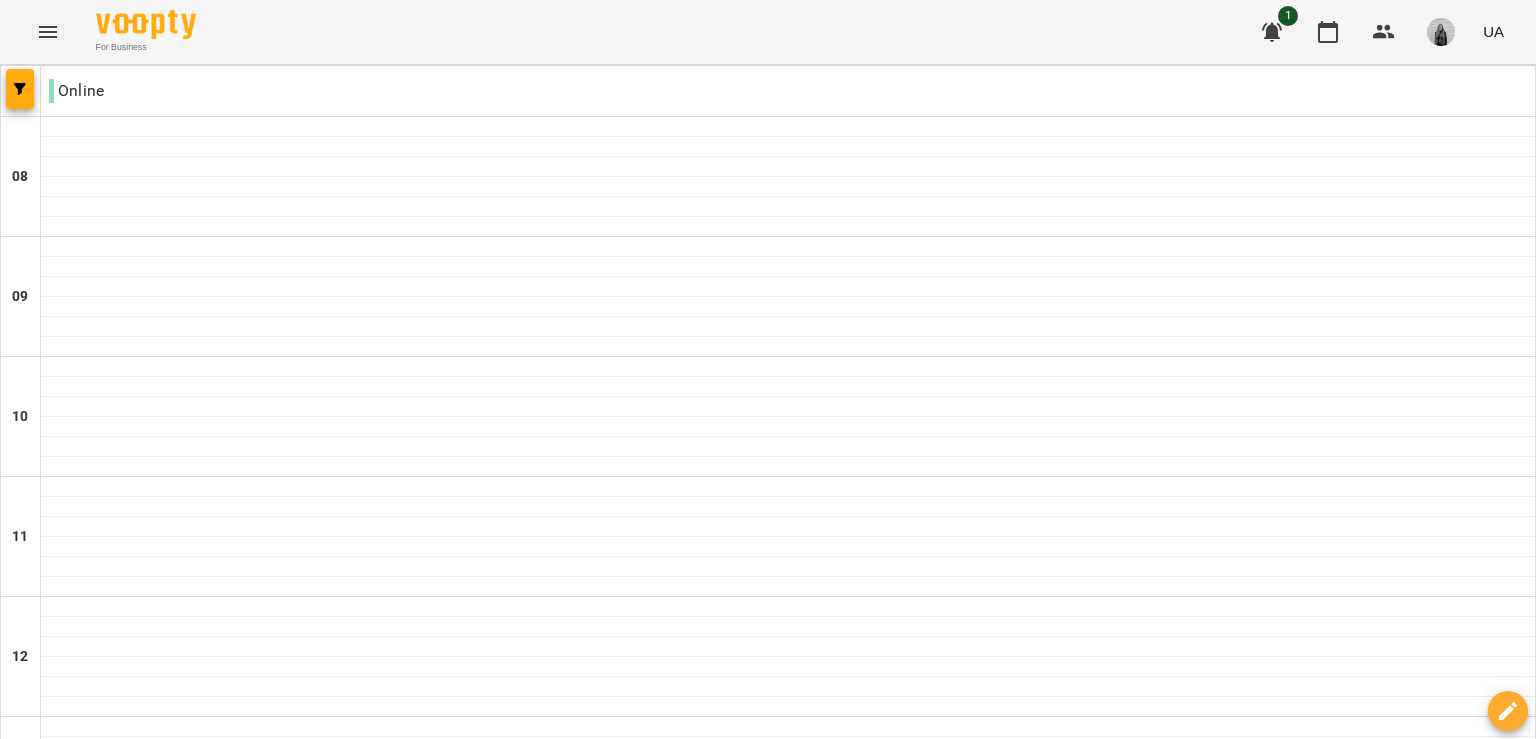 click on "чт" at bounding box center [855, 1943] 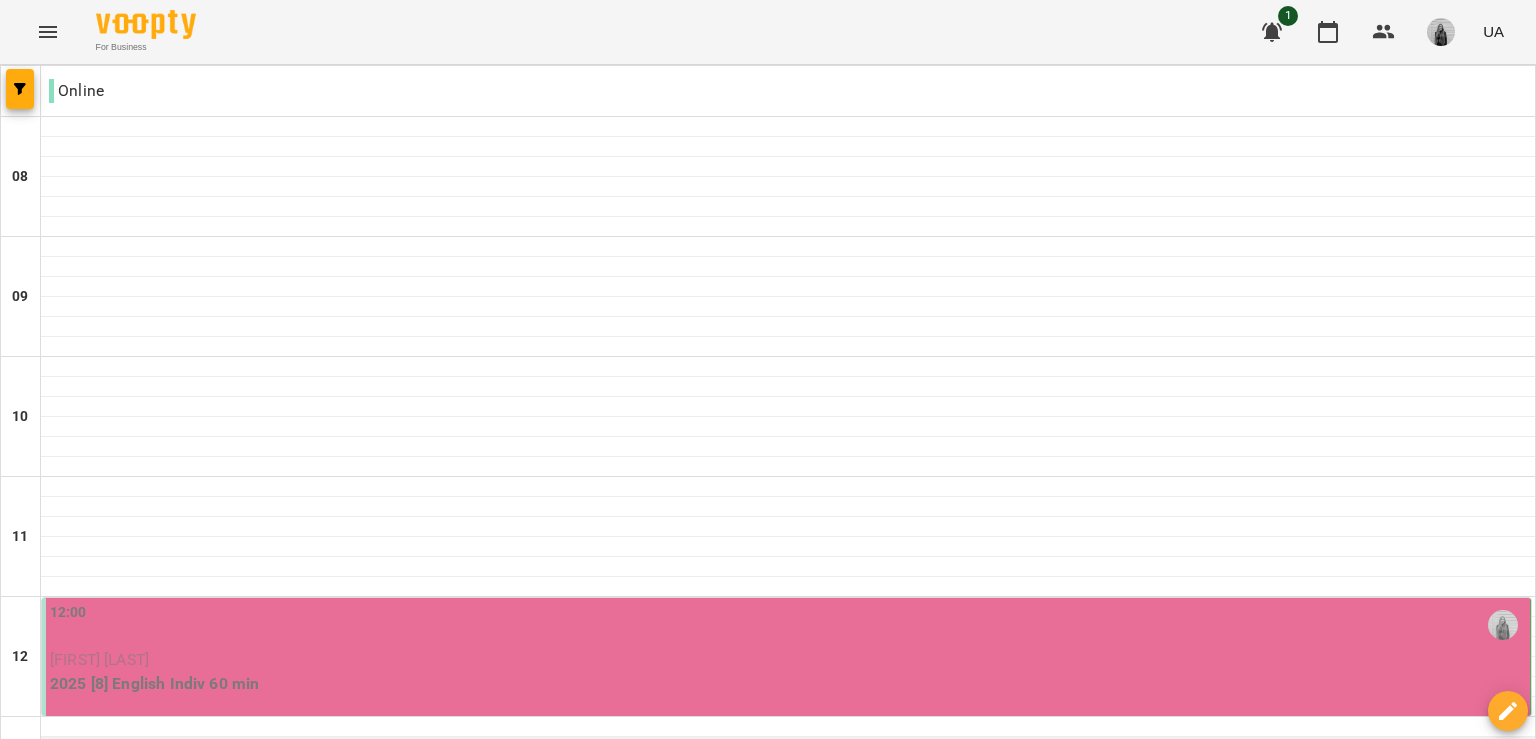 scroll, scrollTop: 700, scrollLeft: 0, axis: vertical 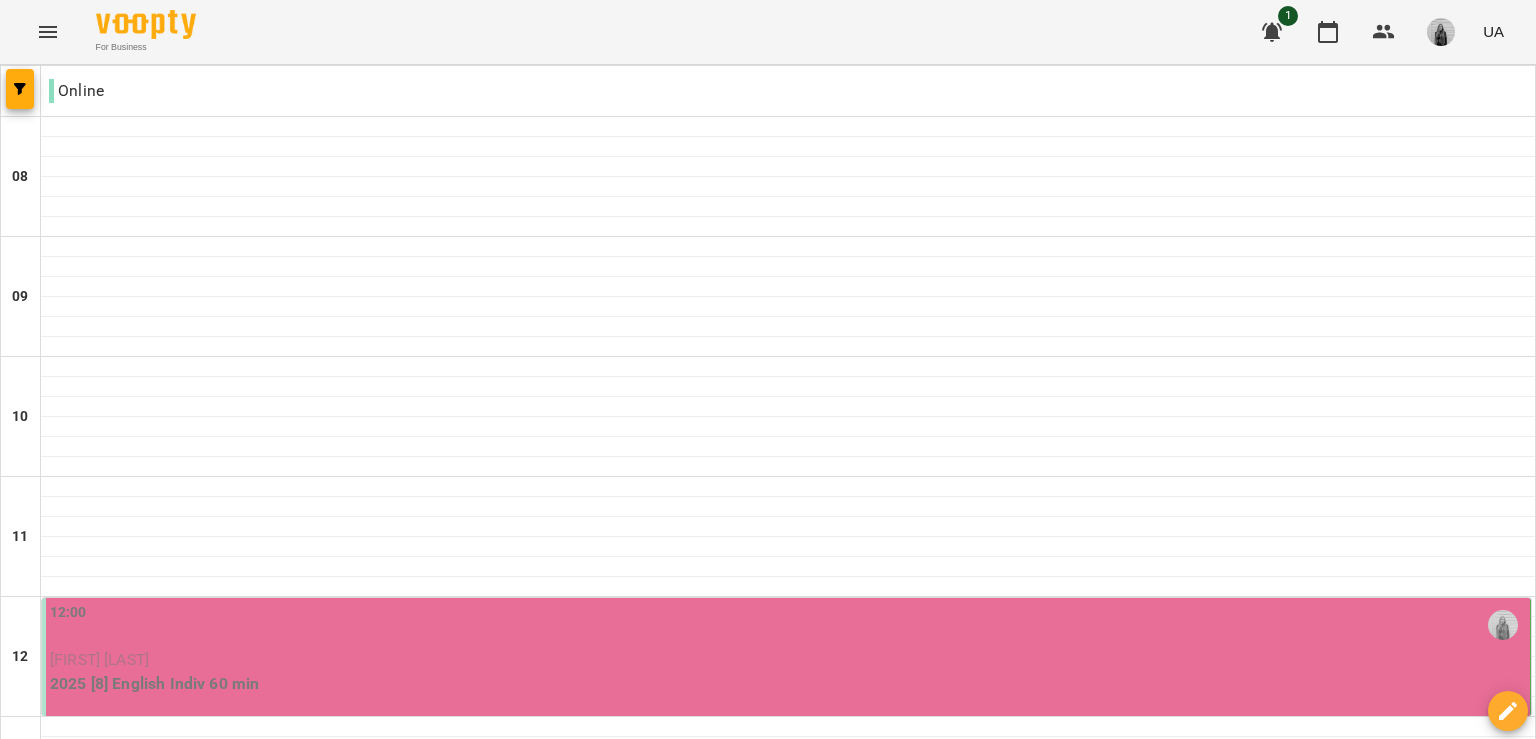 click on "04 серп" at bounding box center [41, 1962] 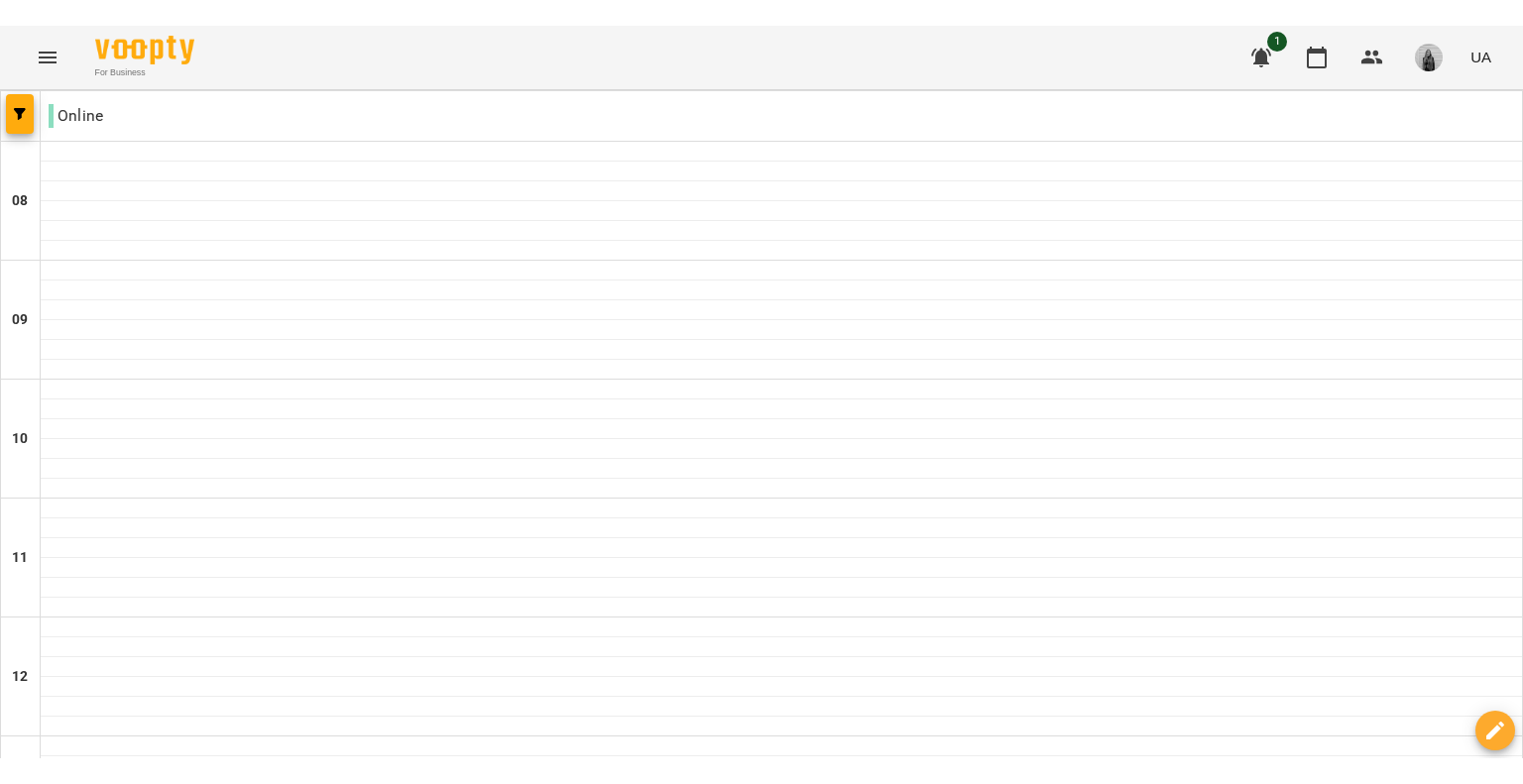 scroll, scrollTop: 991, scrollLeft: 0, axis: vertical 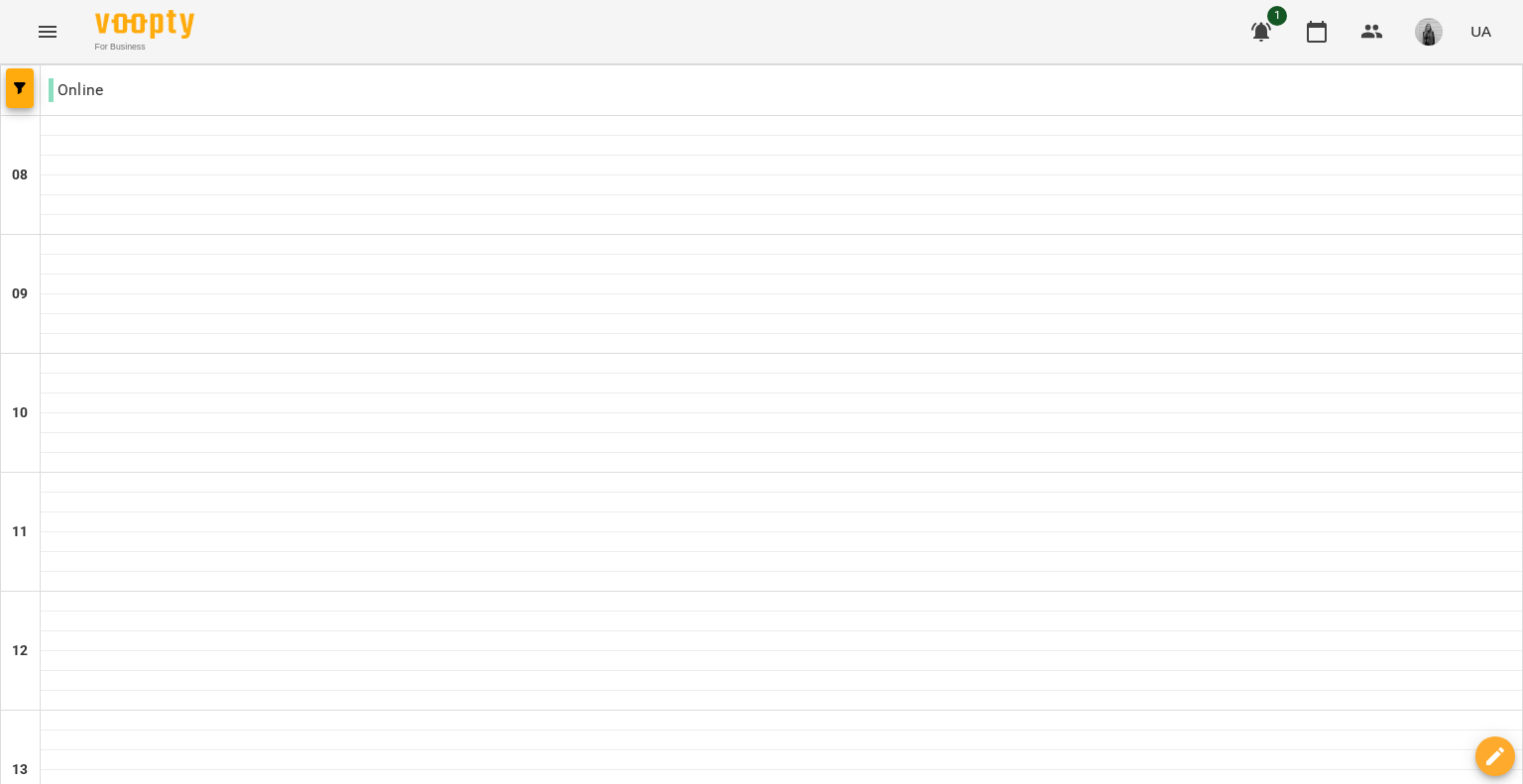 click on "Куплевацька Олександра" at bounding box center (145, 1248) 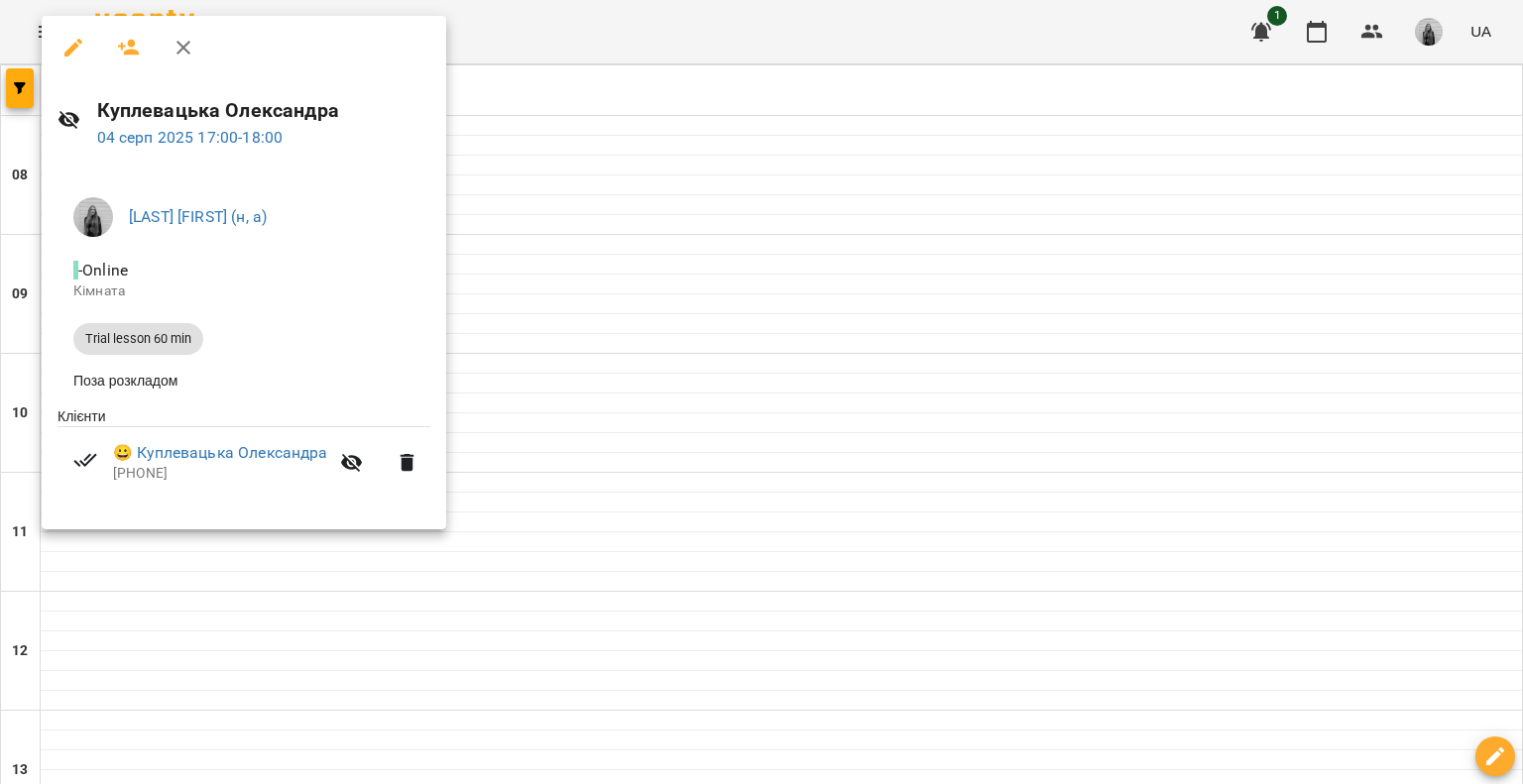 click at bounding box center [183, 48] 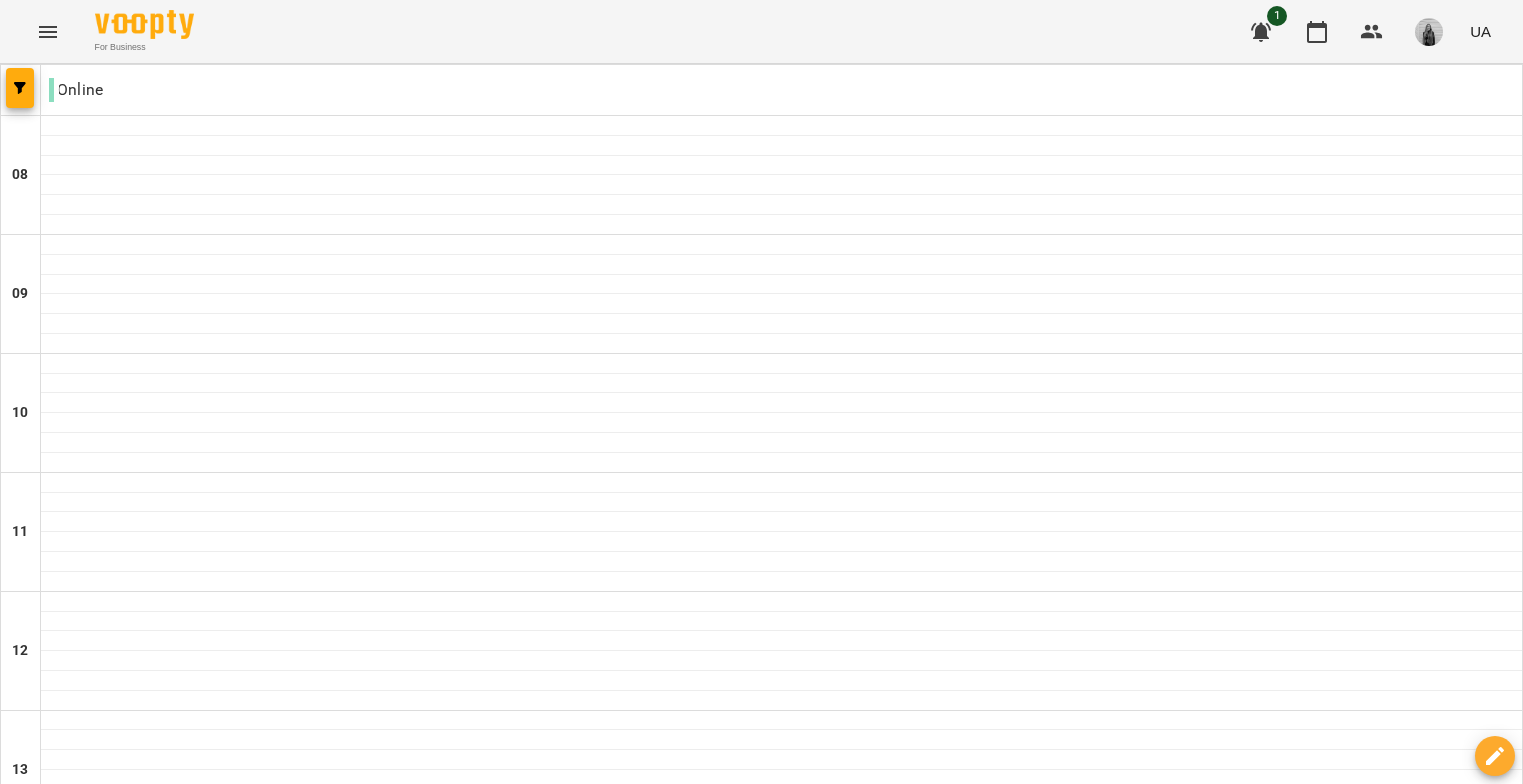 click on "Ліна Гага" at bounding box center (781, 1368) 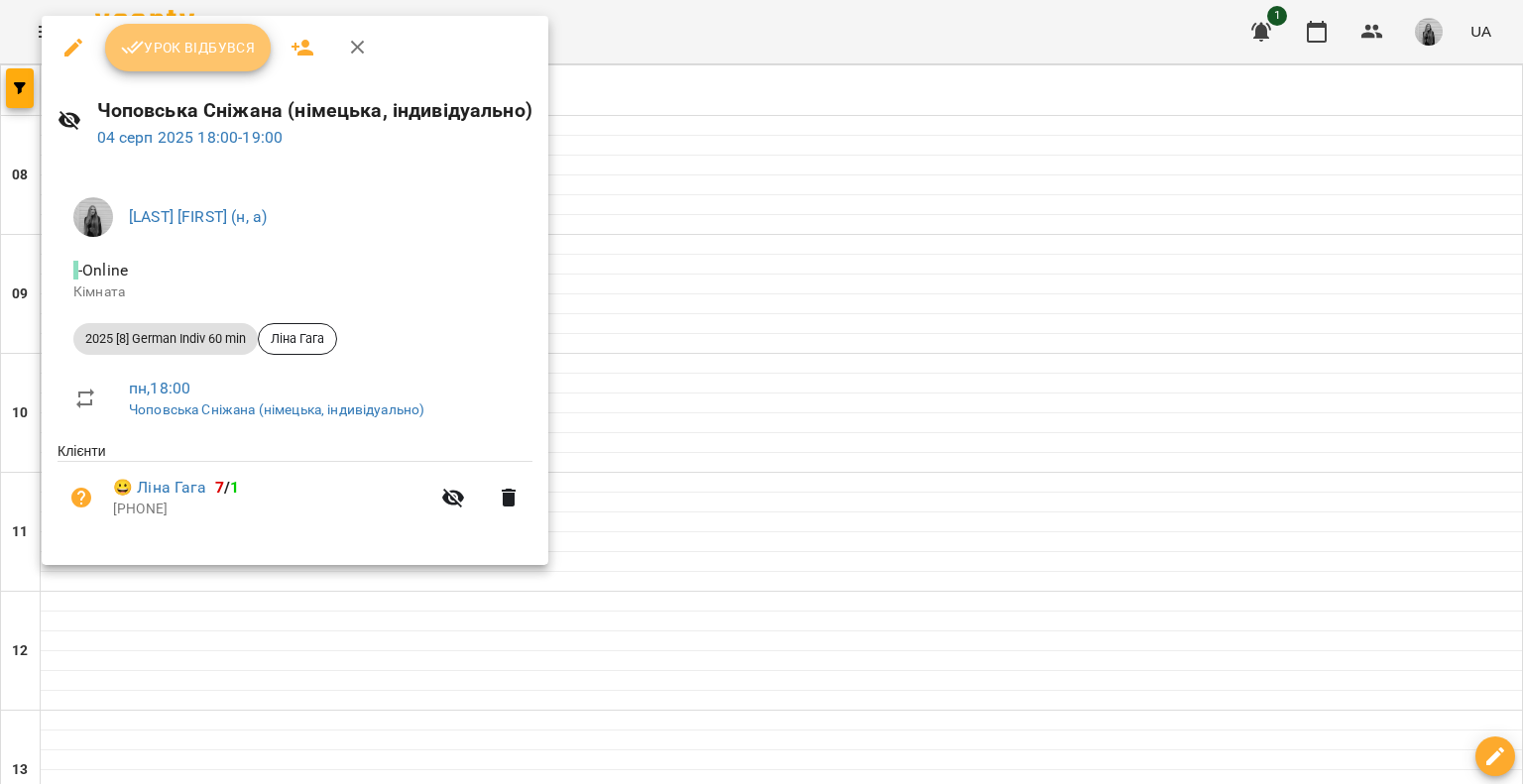 click on "Урок відбувся" at bounding box center (188, 48) 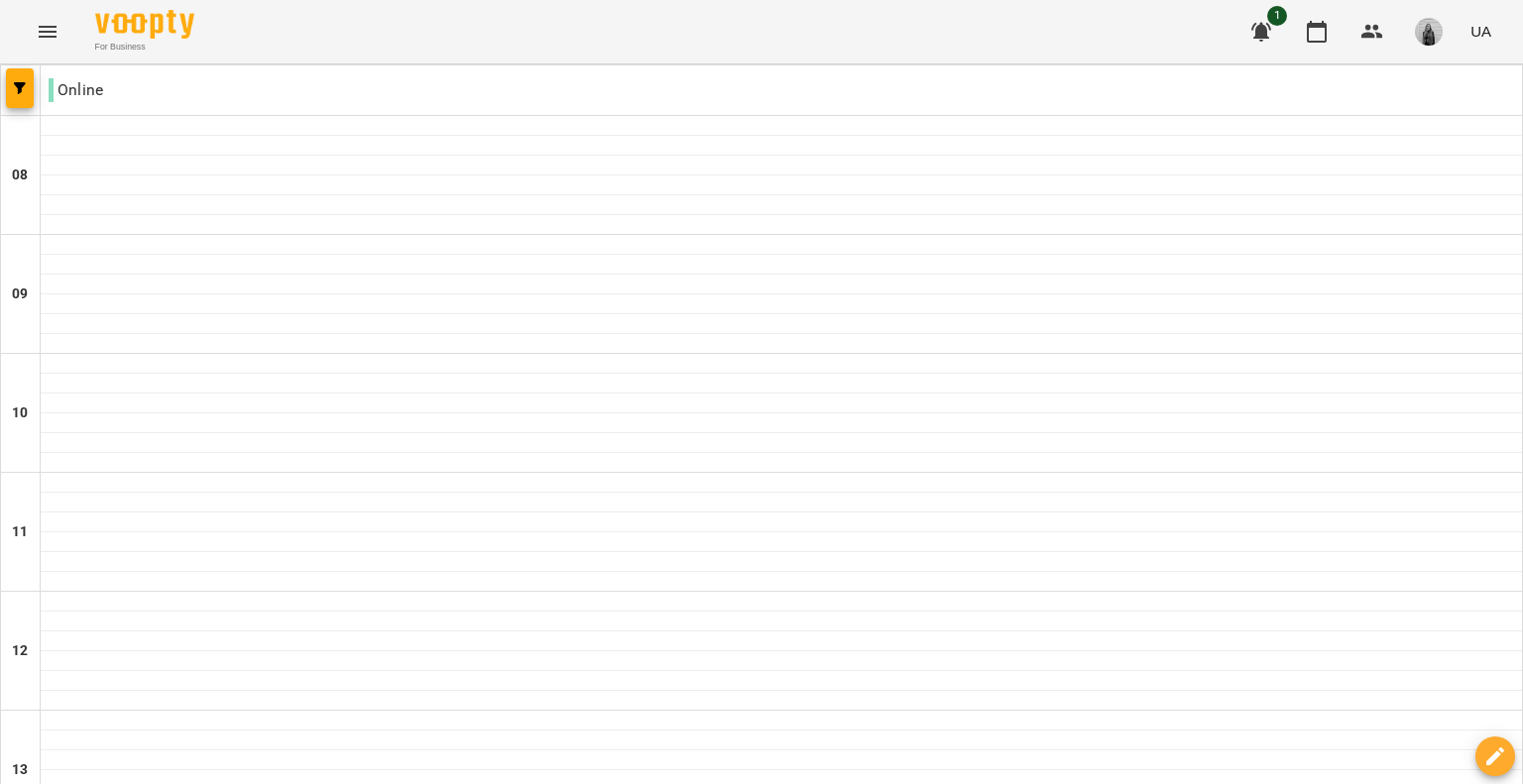 scroll, scrollTop: 1247, scrollLeft: 0, axis: vertical 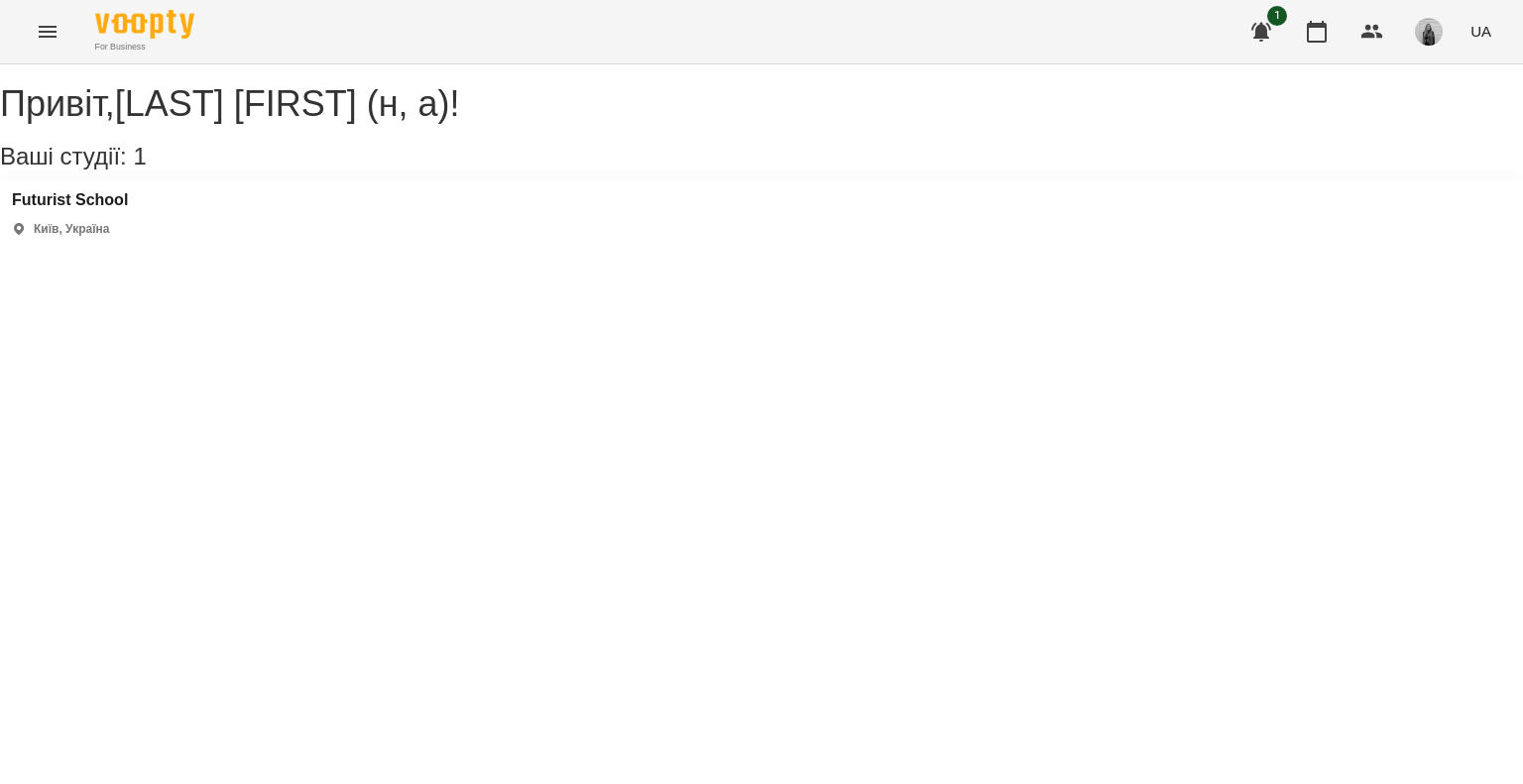 click 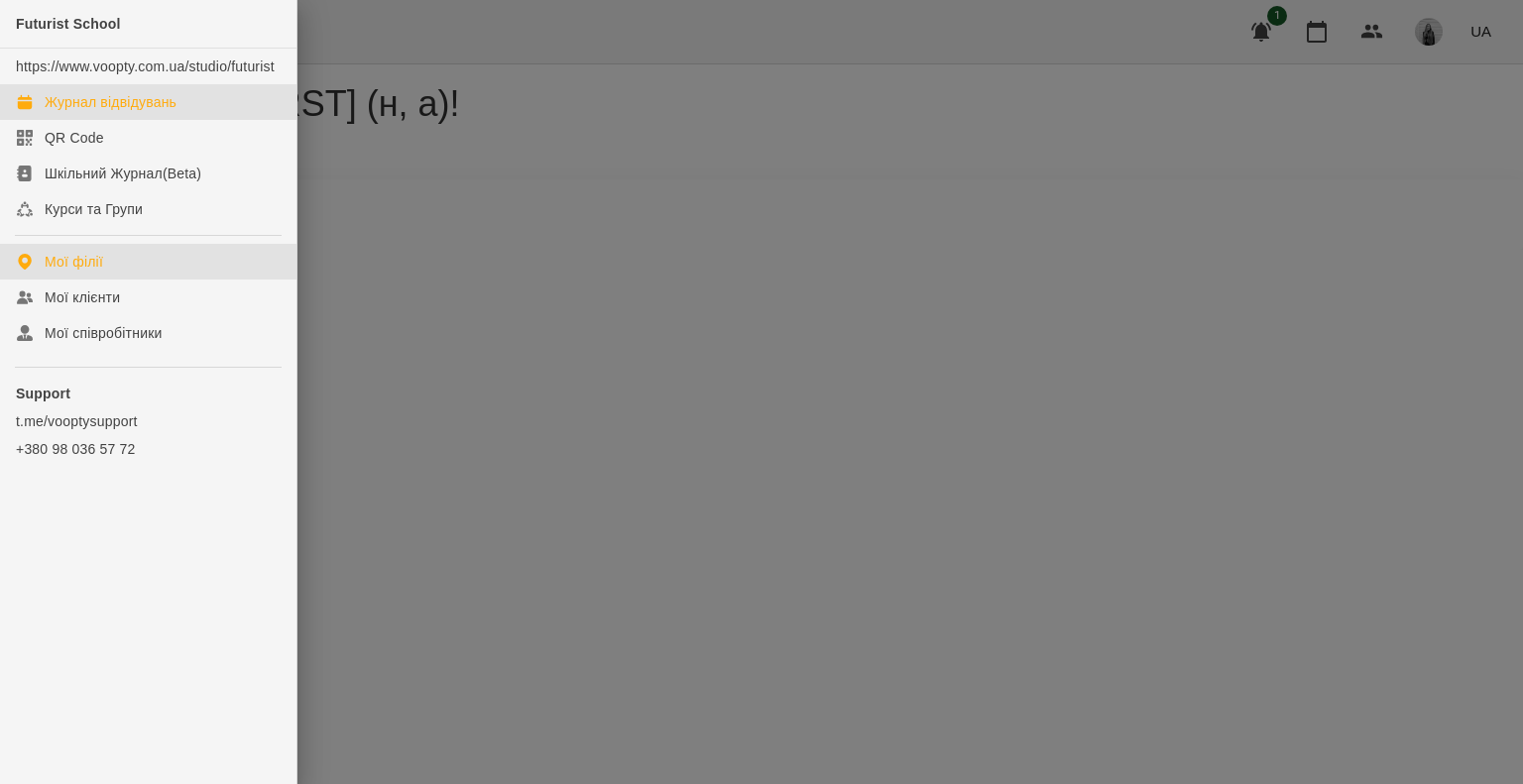 click on "Журнал відвідувань" at bounding box center [110, 102] 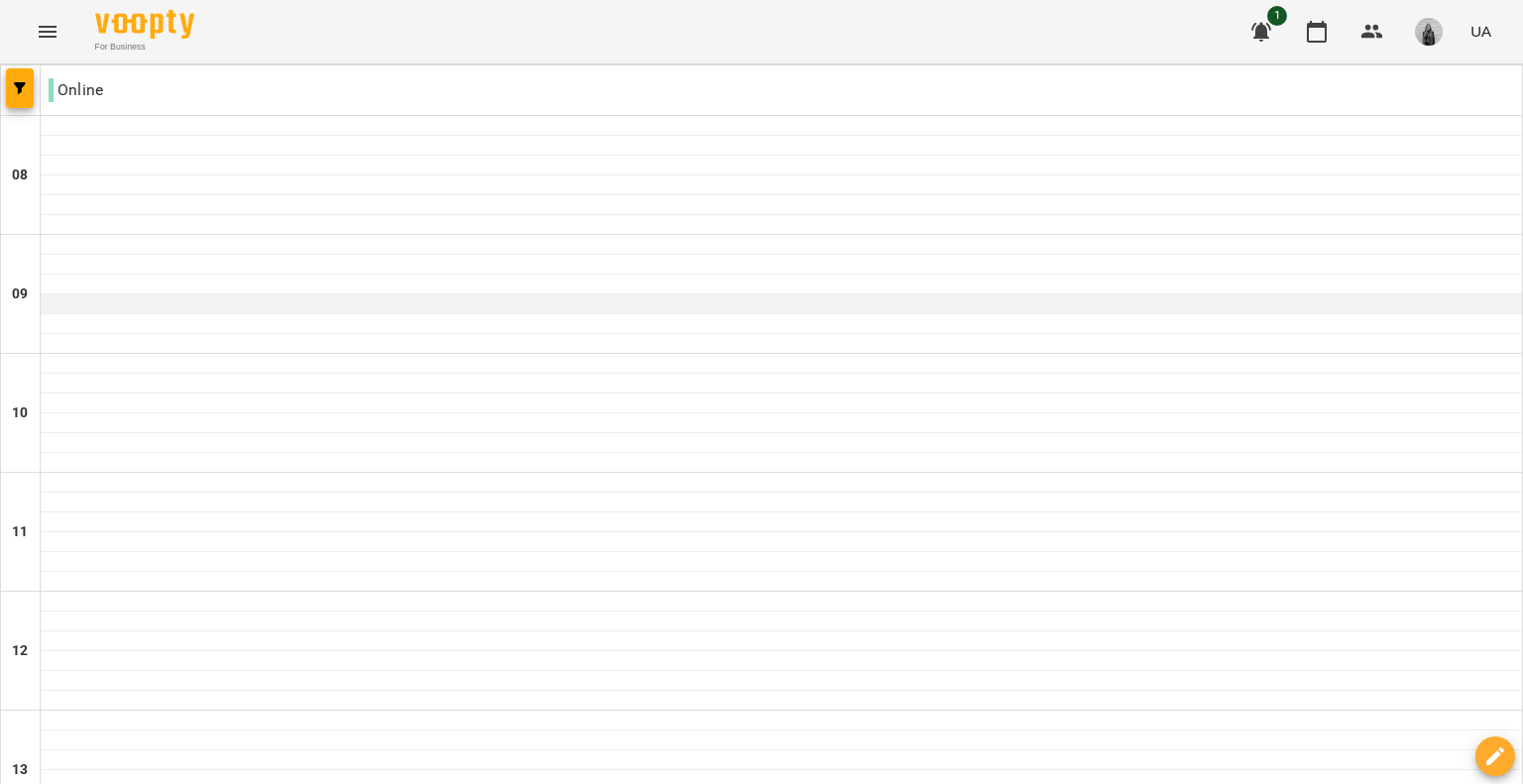 scroll, scrollTop: 595, scrollLeft: 0, axis: vertical 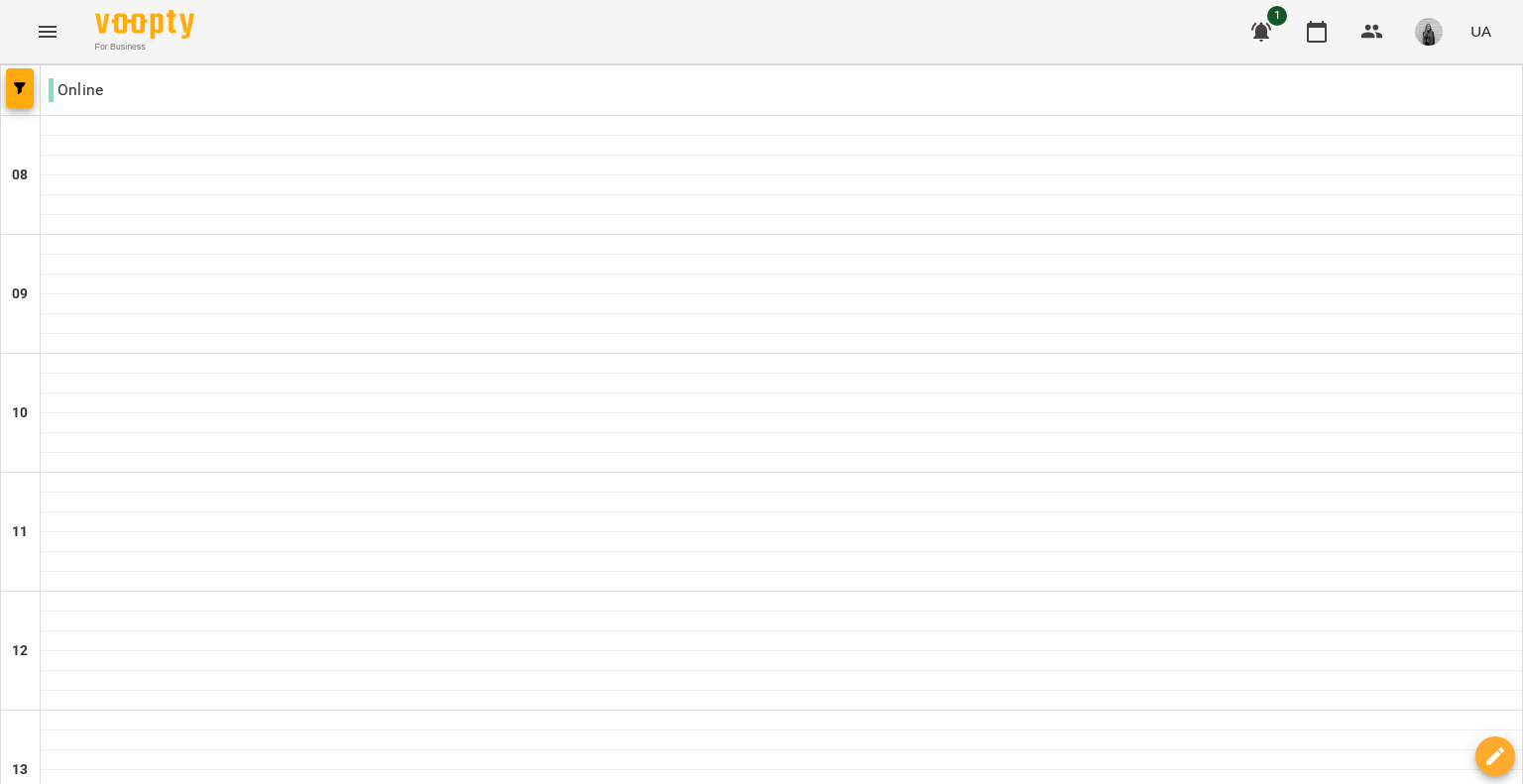 click on "[FIRST] [LAST]" at bounding box center [781, 892] 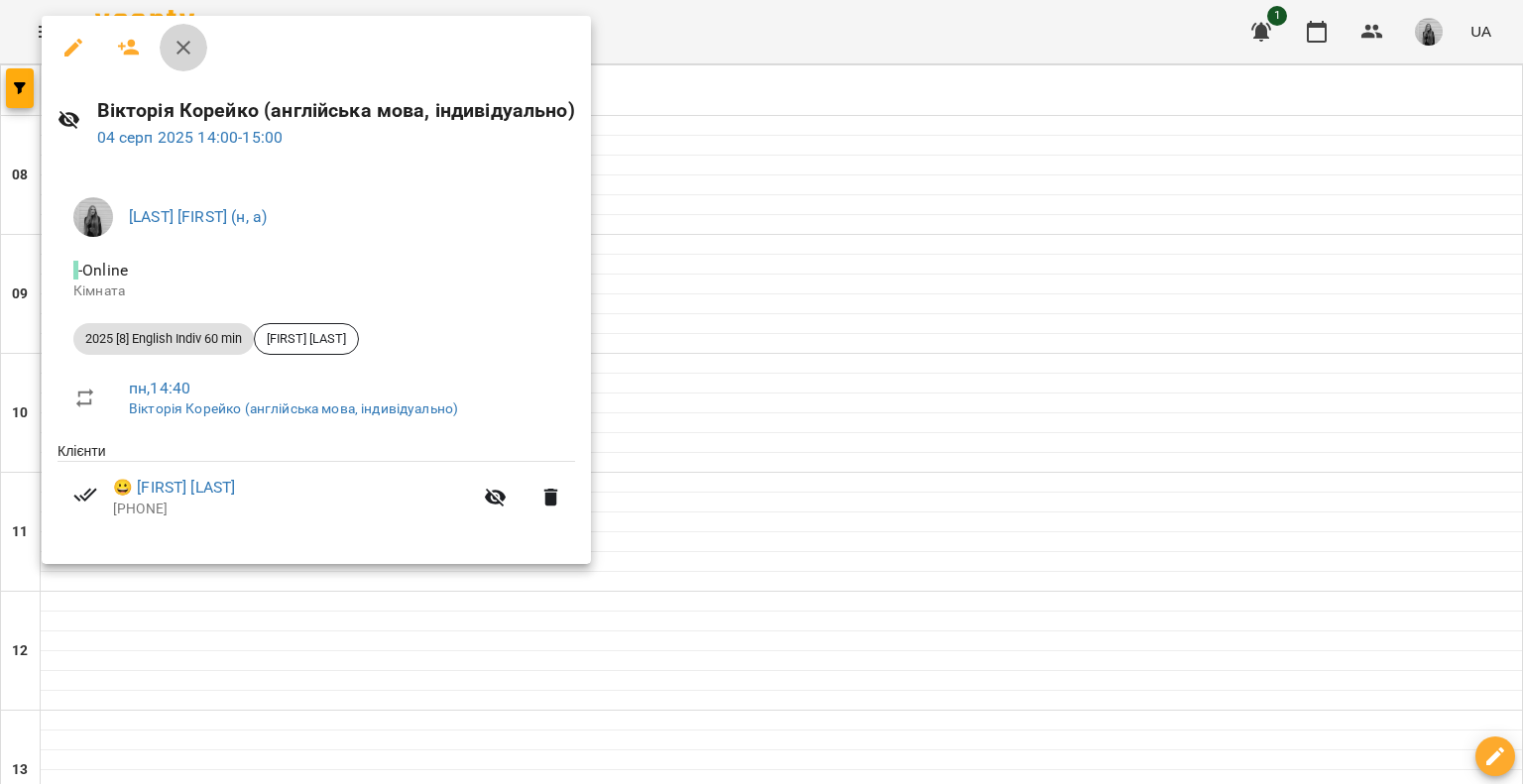 click 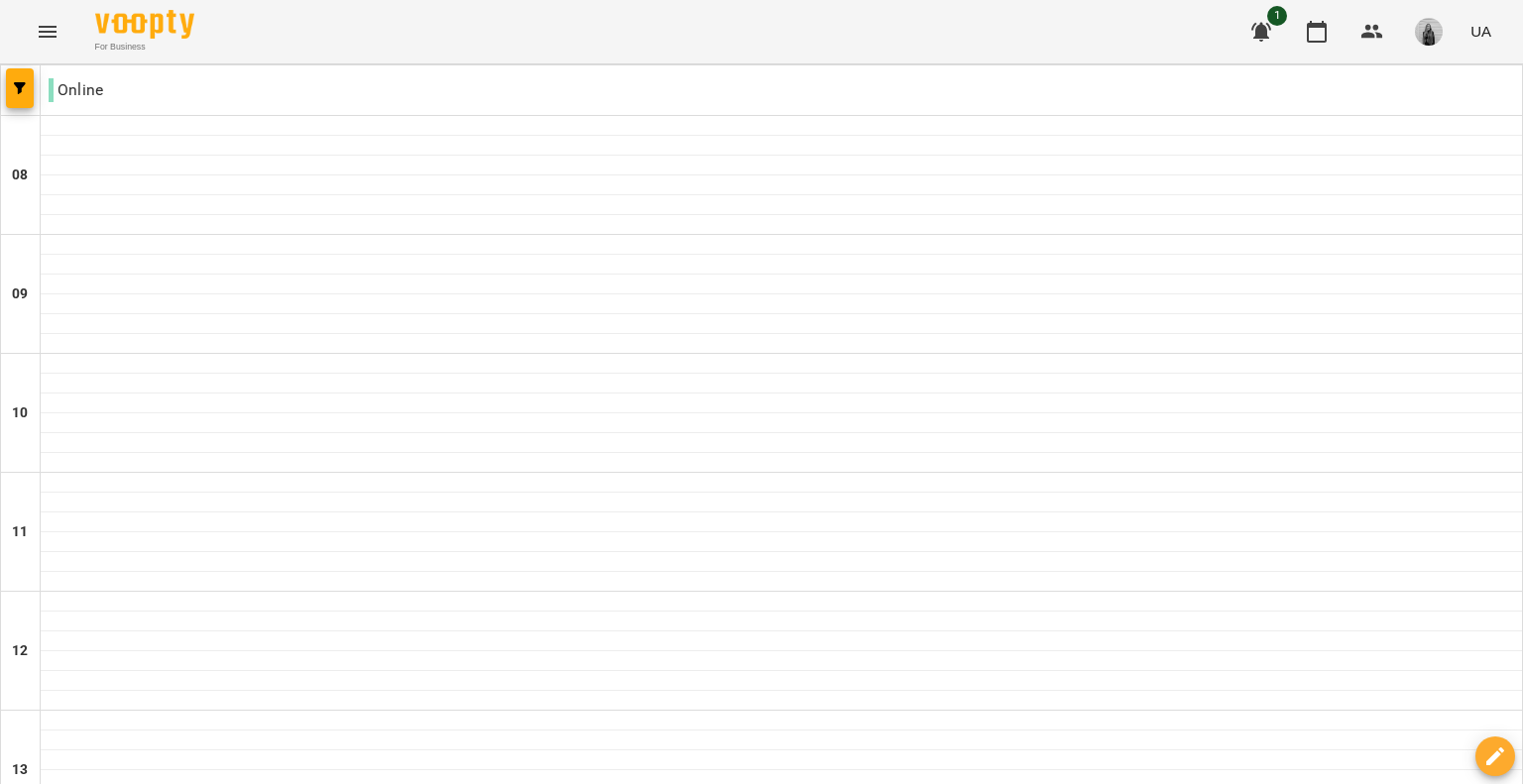 scroll, scrollTop: 1090, scrollLeft: 0, axis: vertical 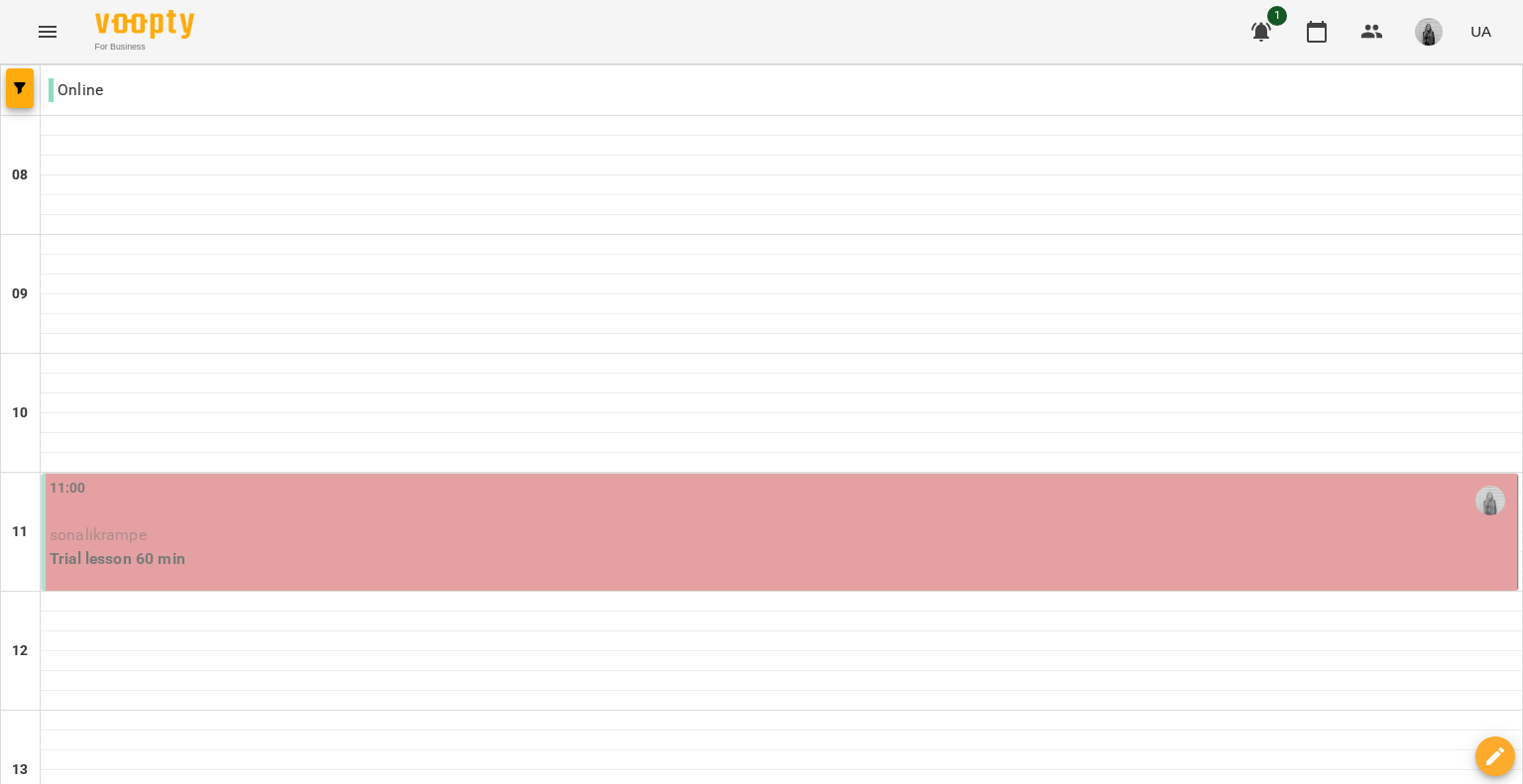 click on "07 серп" at bounding box center [850, 1945] 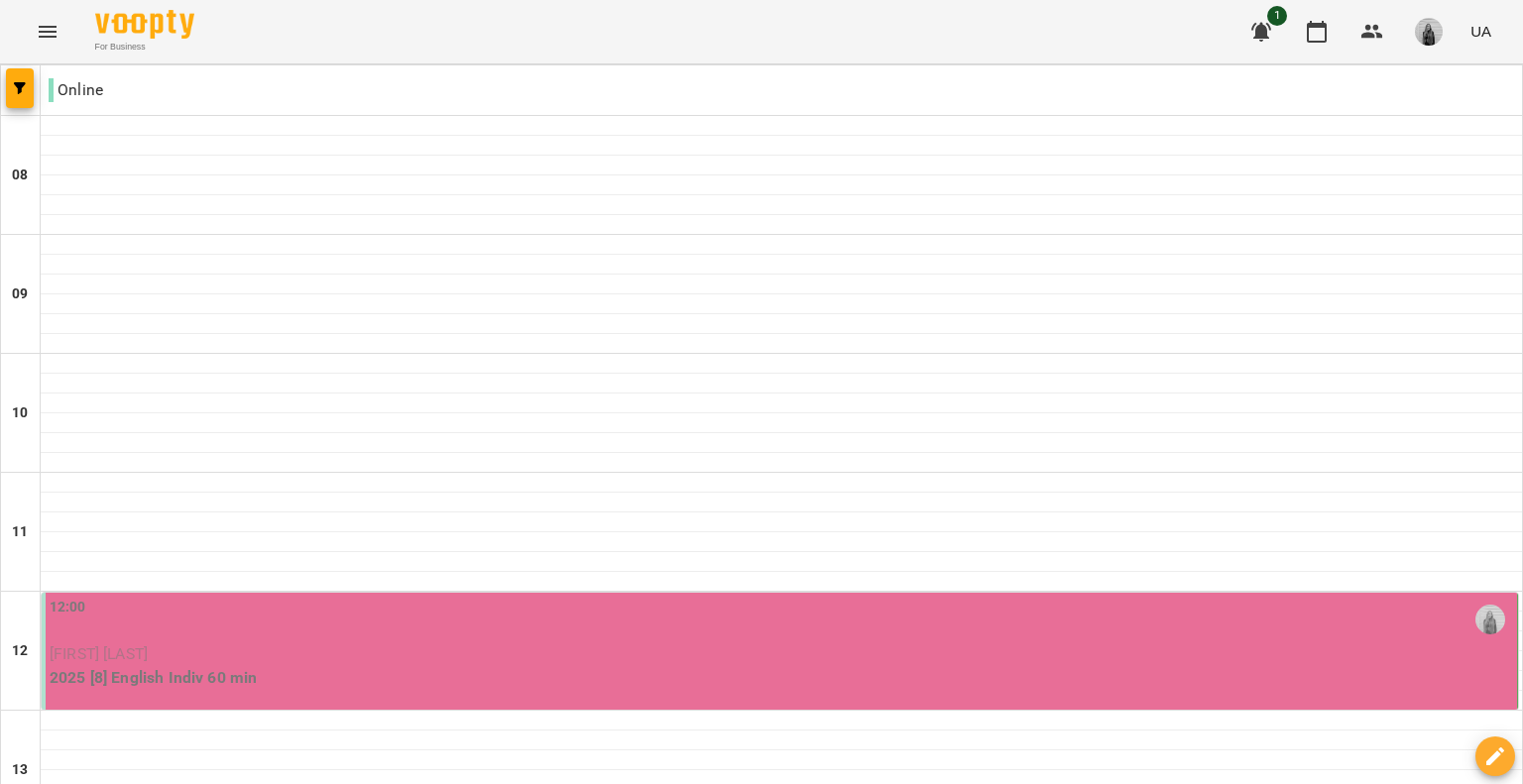 scroll, scrollTop: 396, scrollLeft: 0, axis: vertical 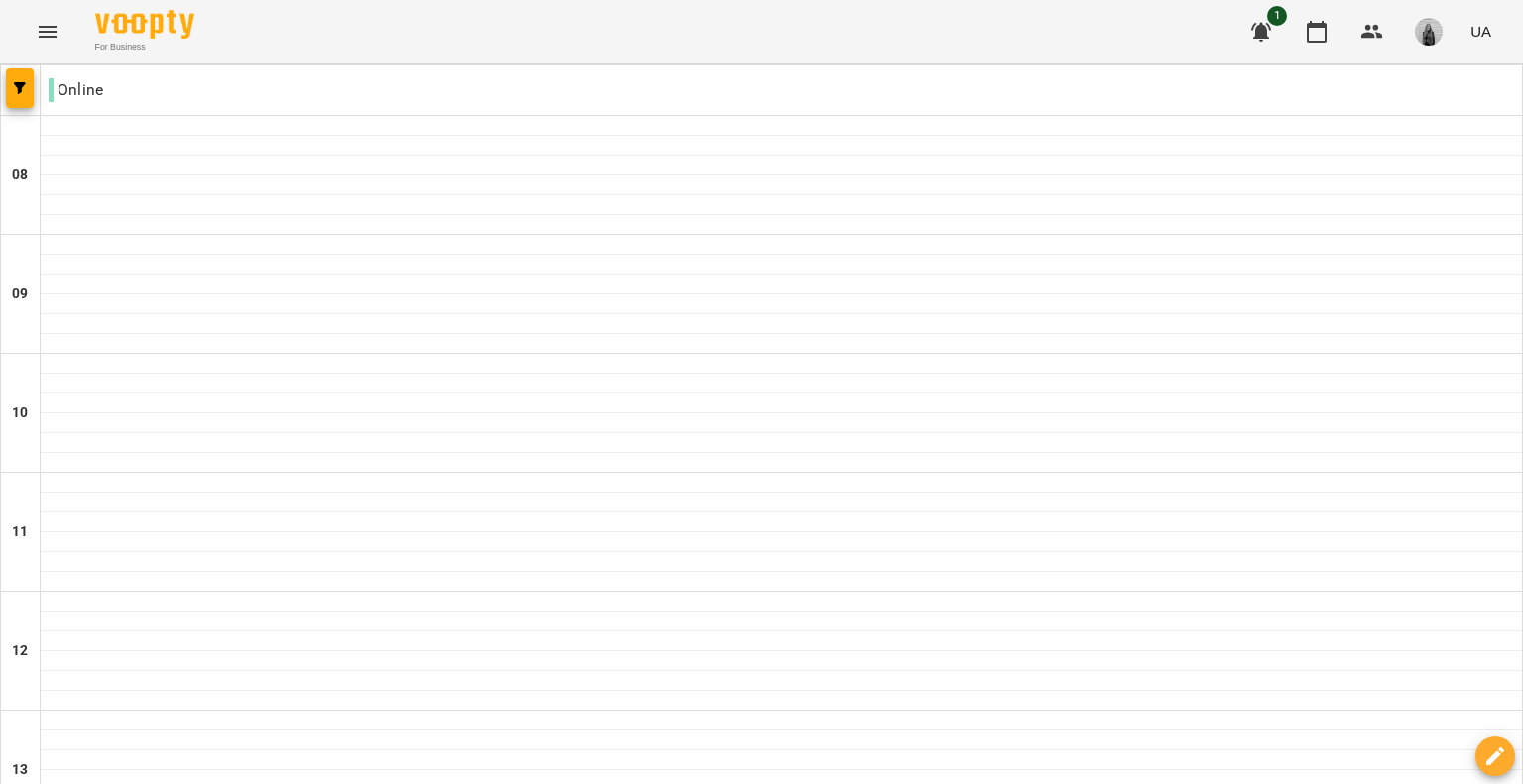 click on "Юля Мальована" at bounding box center (781, 892) 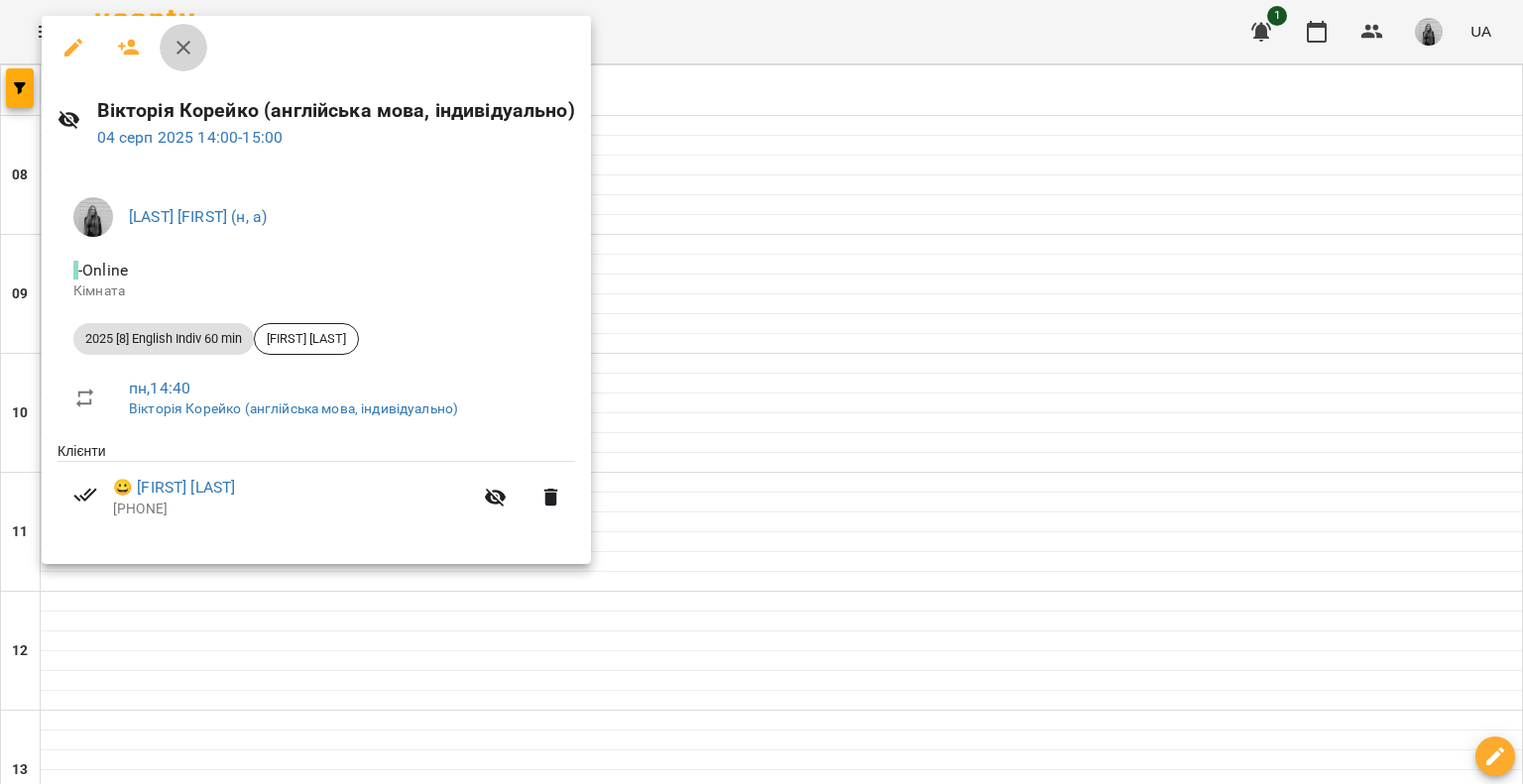 click 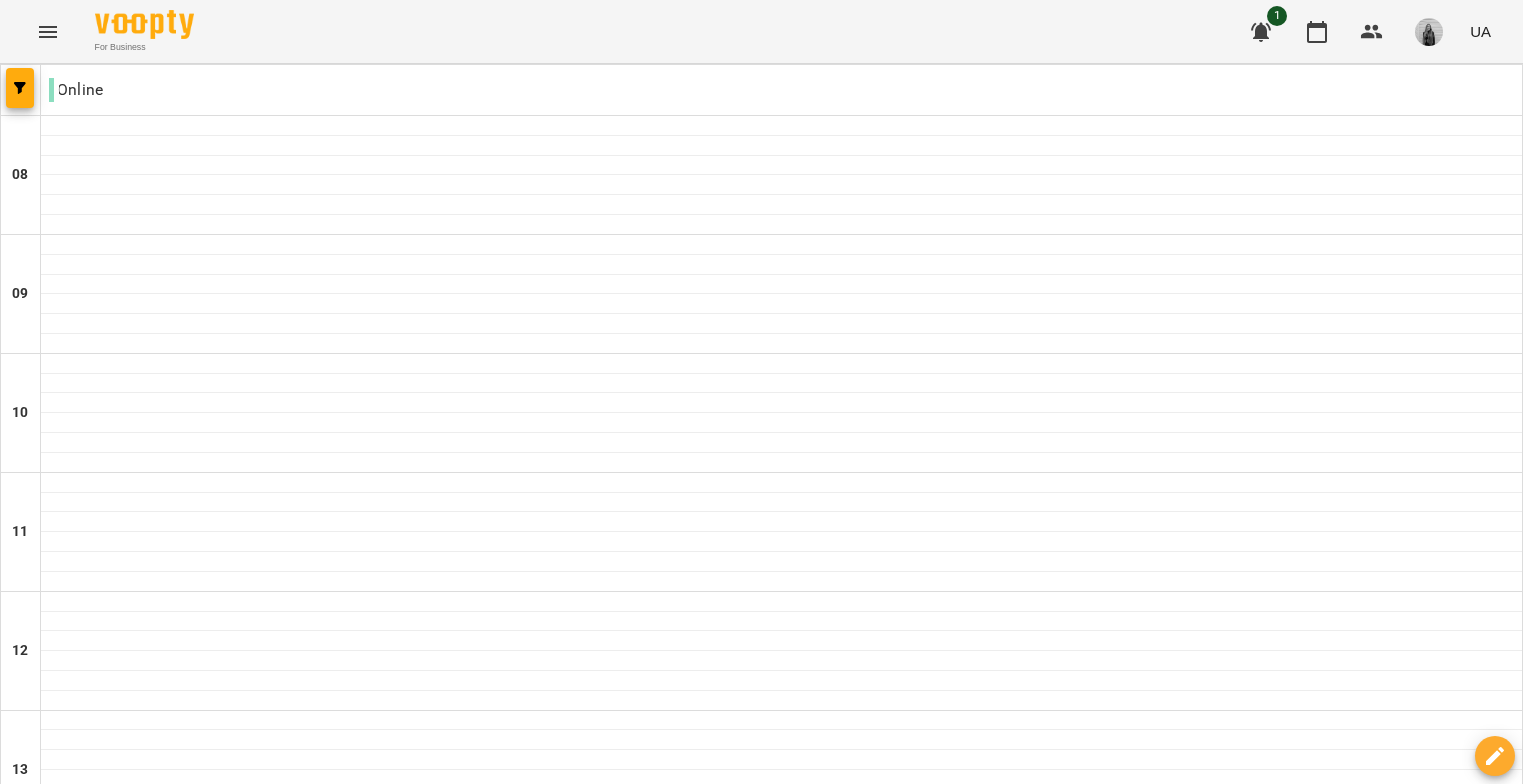 scroll, scrollTop: 991, scrollLeft: 0, axis: vertical 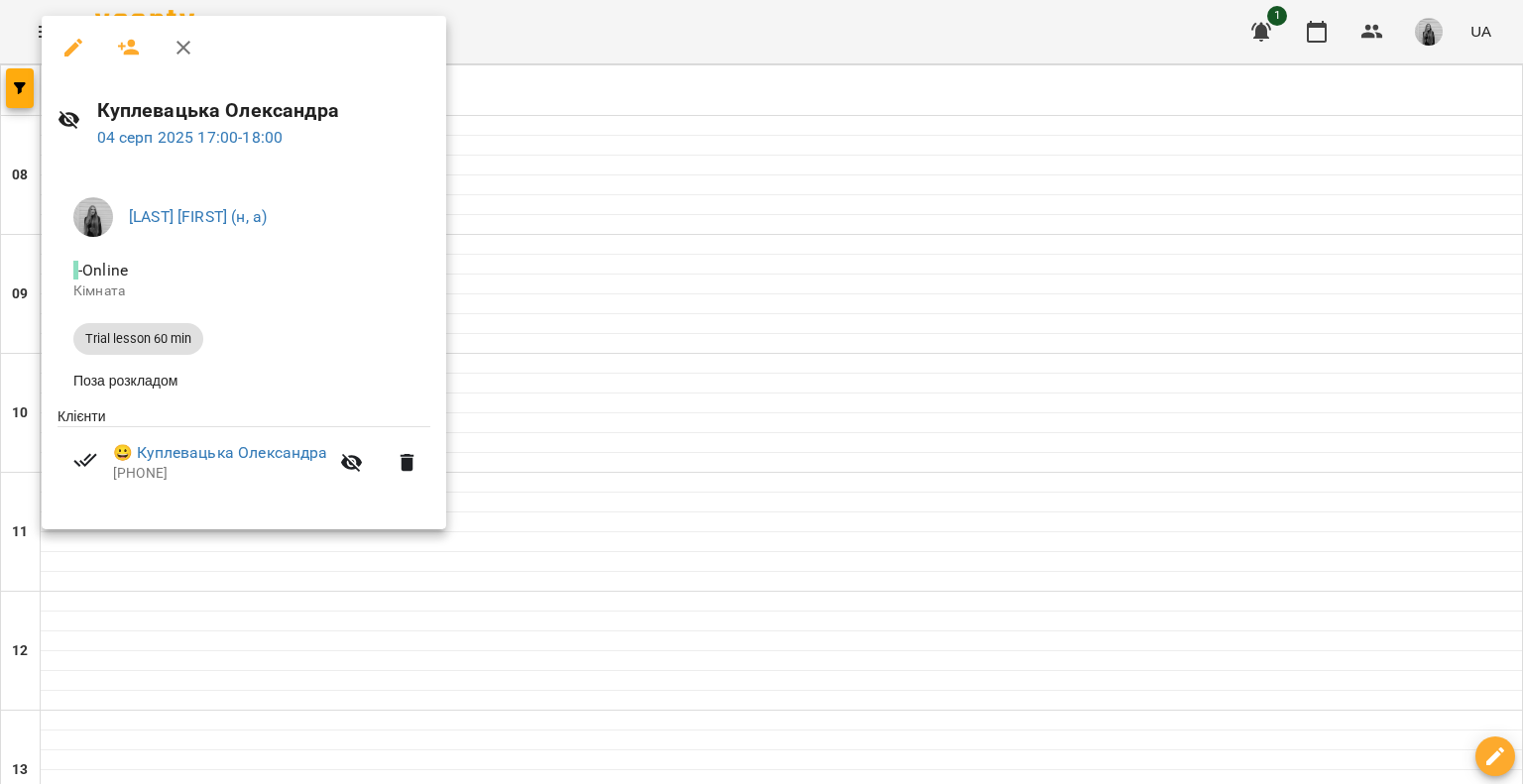 click 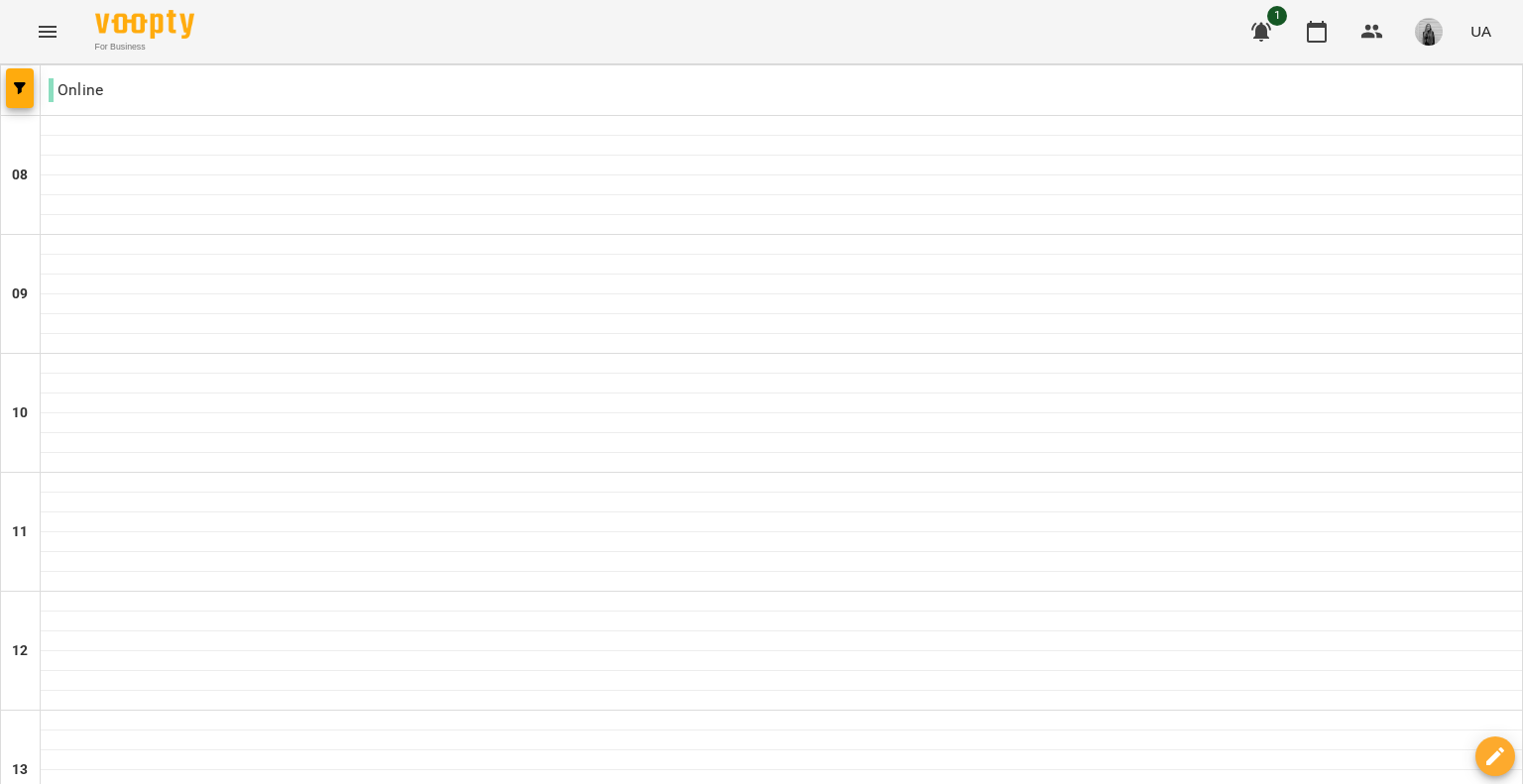 click on "Ліна Гага" at bounding box center (781, 1368) 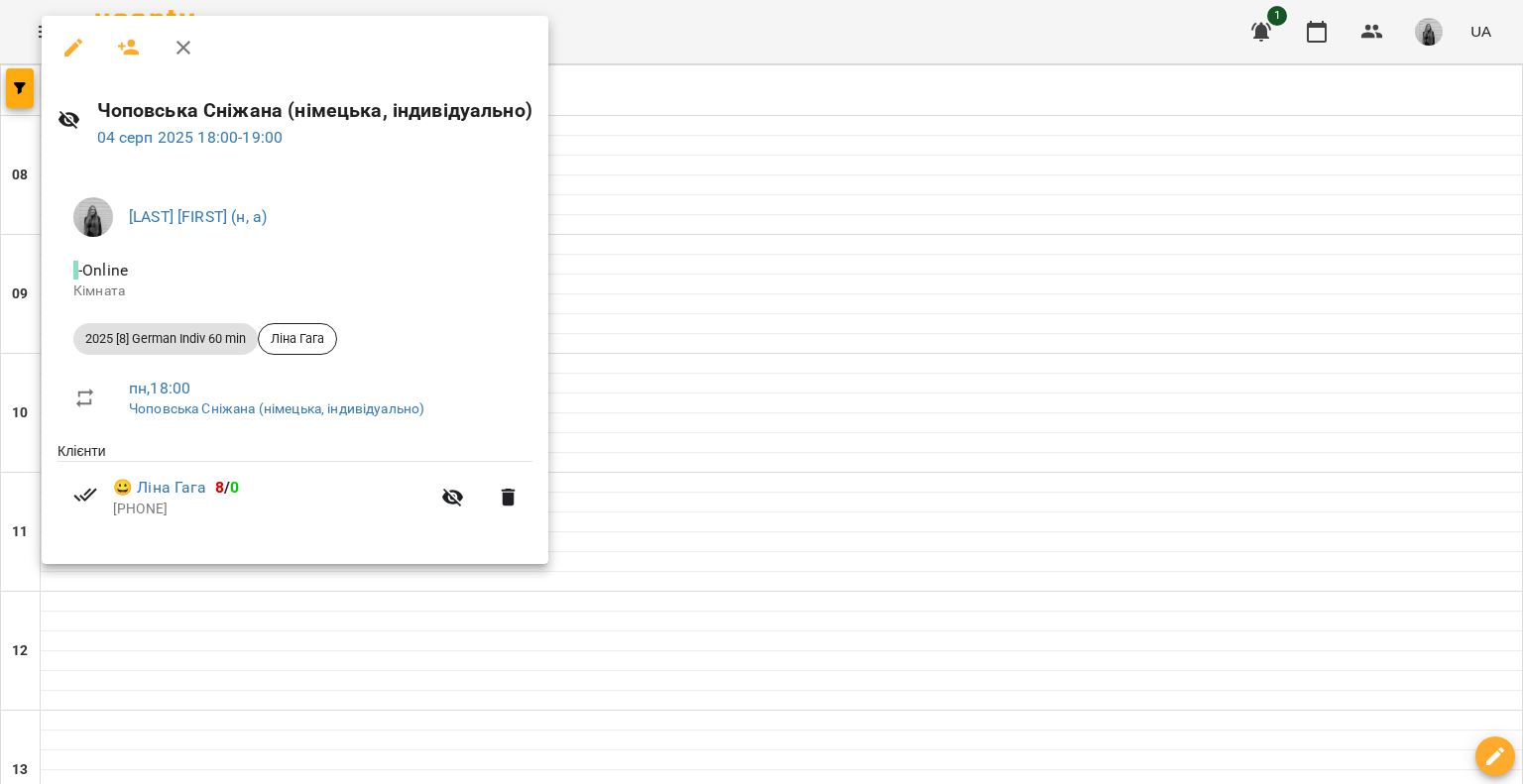 click 